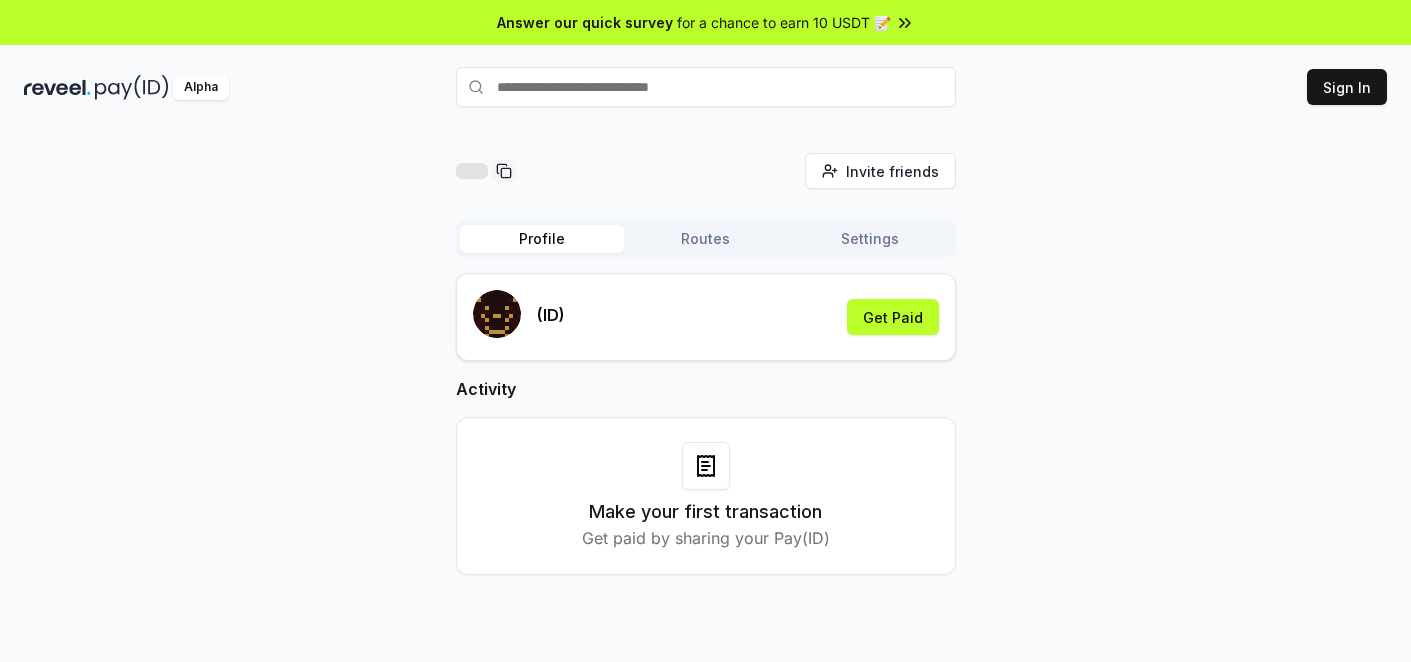 scroll, scrollTop: 0, scrollLeft: 0, axis: both 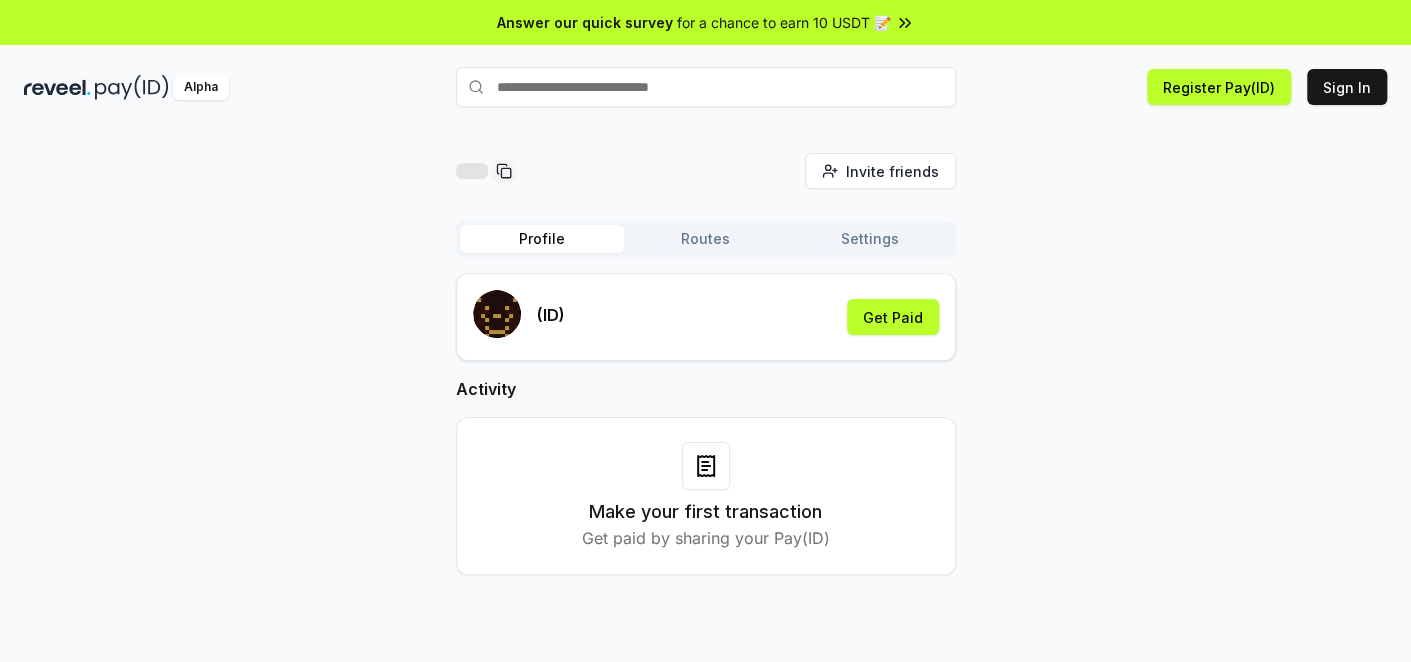click on "Alpha Register Pay(ID) Sign In" at bounding box center (705, 87) 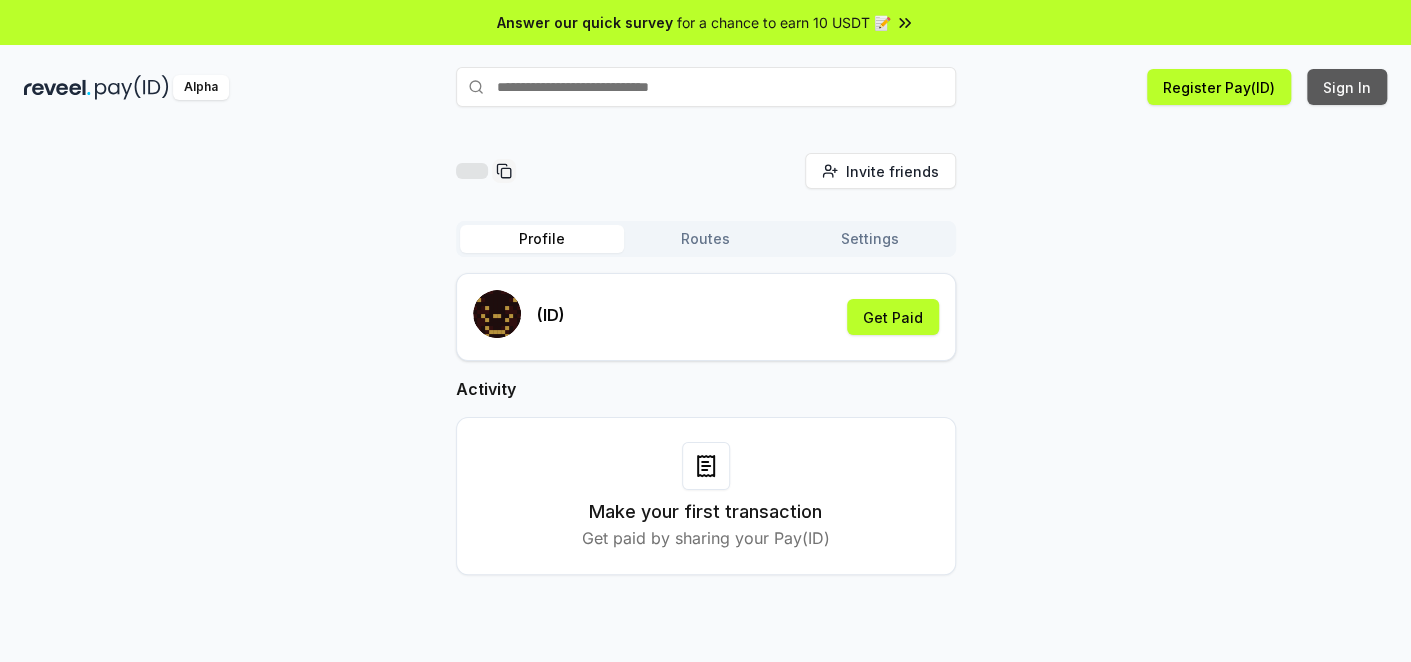 click on "Sign In" at bounding box center (1347, 87) 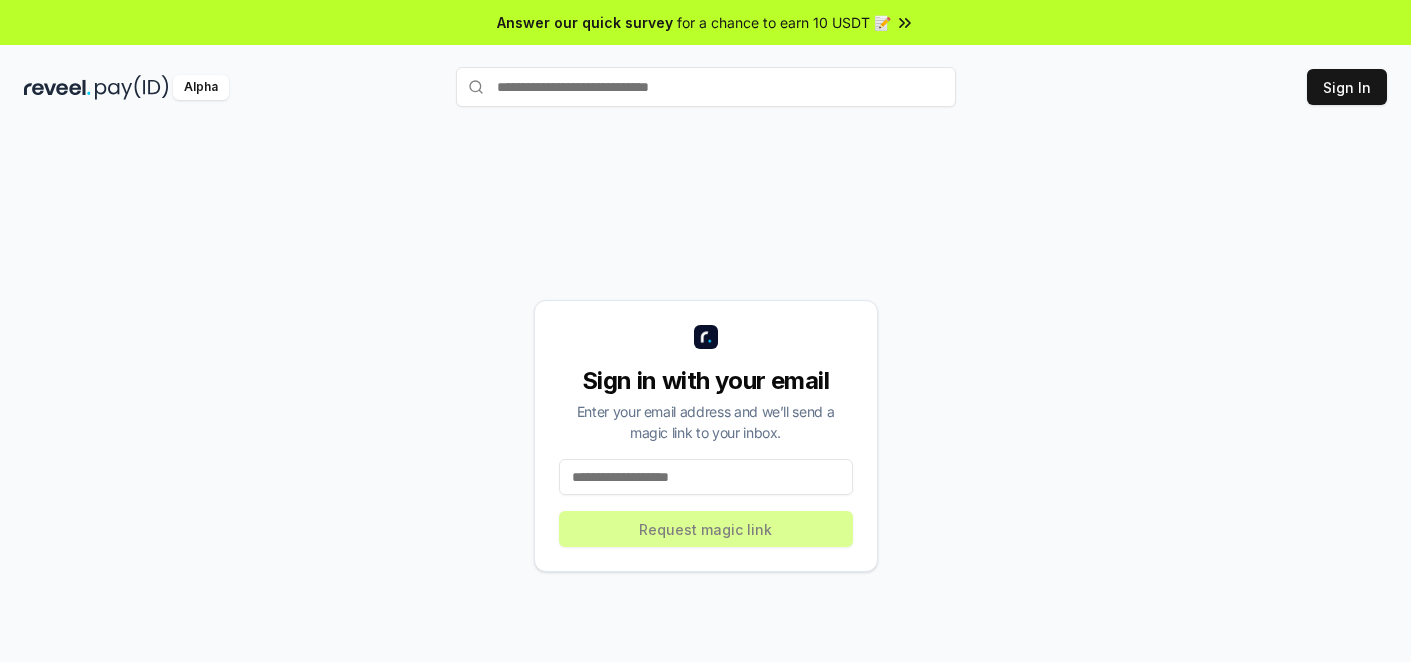 scroll, scrollTop: 0, scrollLeft: 0, axis: both 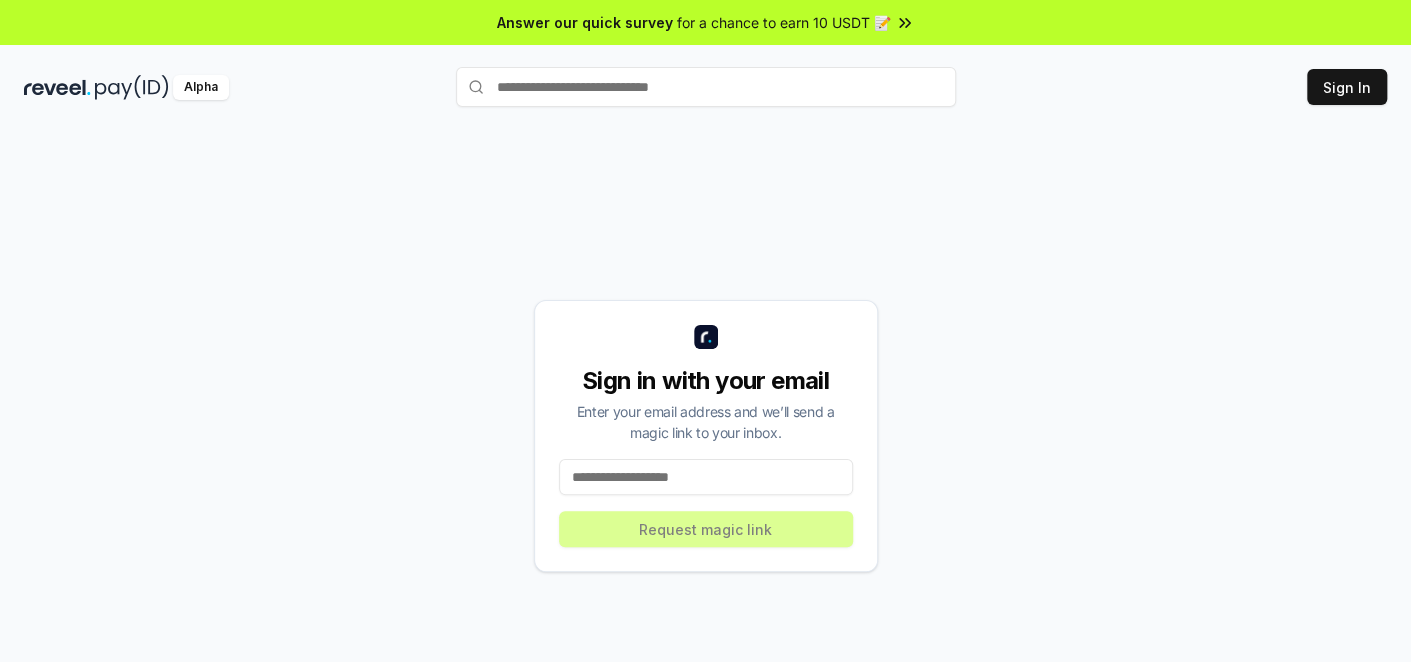 click at bounding box center [706, 477] 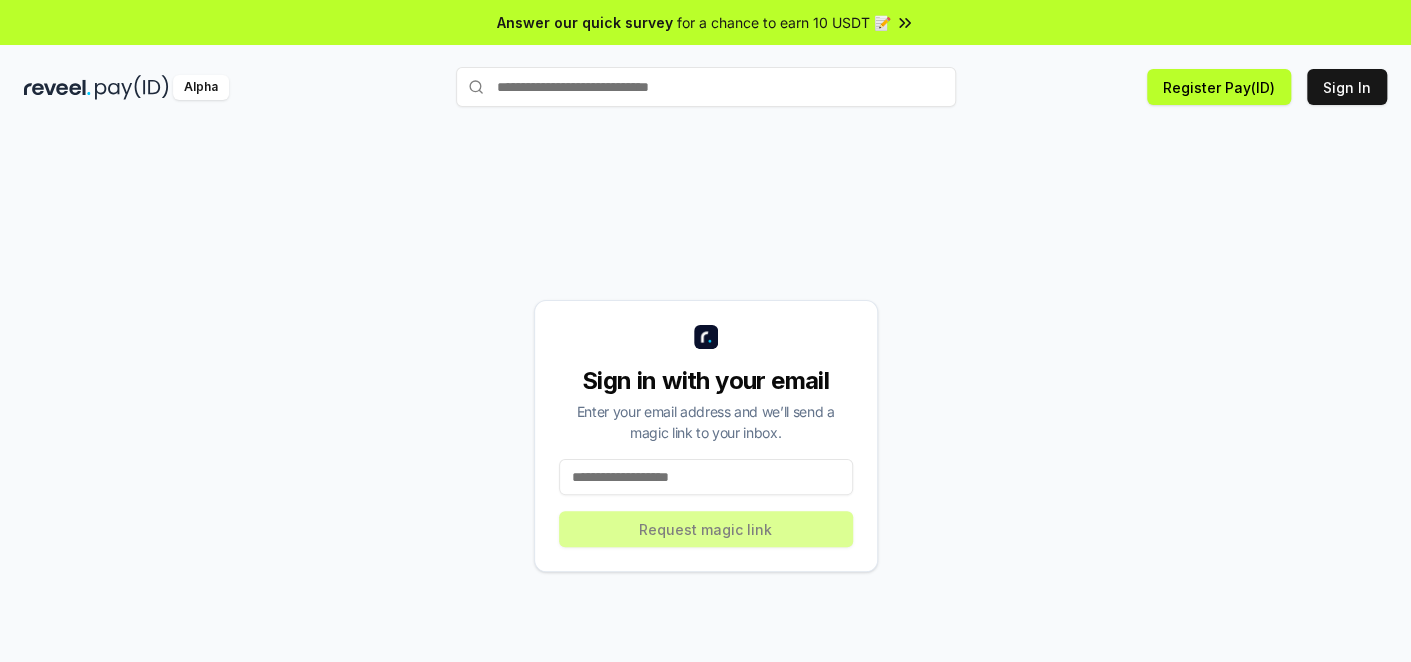 click at bounding box center (706, 477) 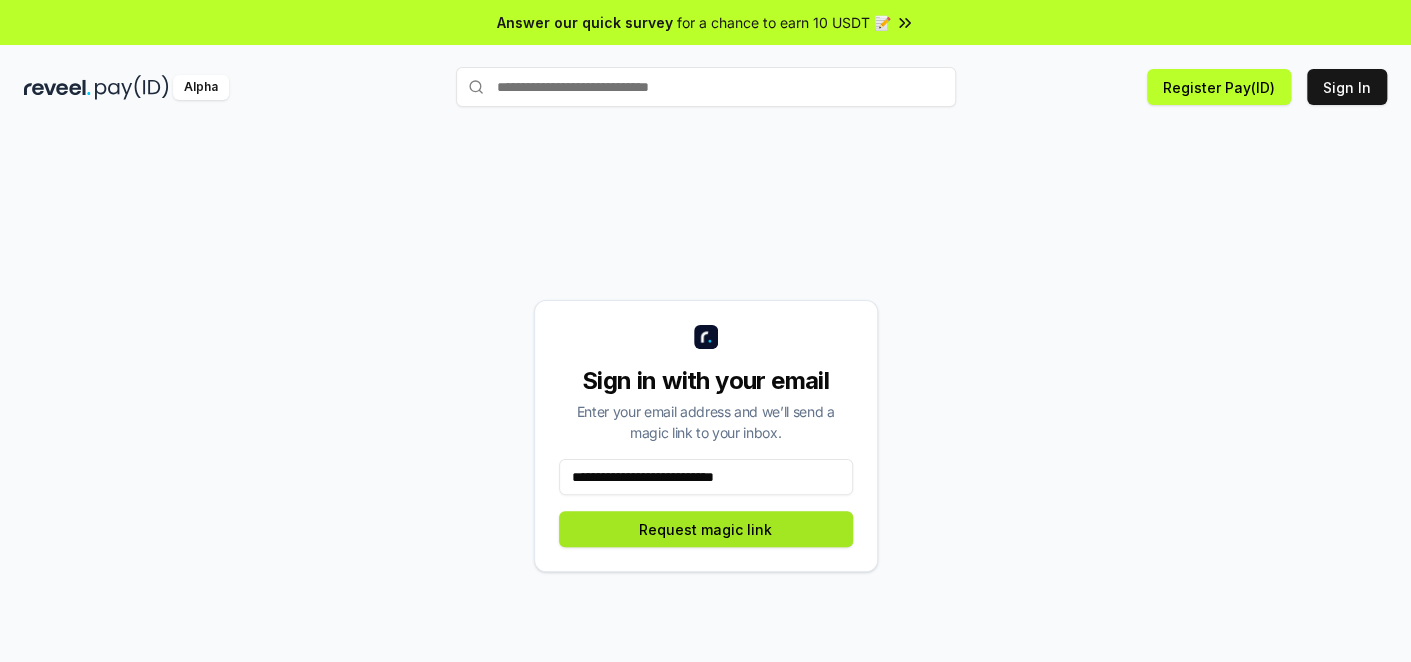 type on "**********" 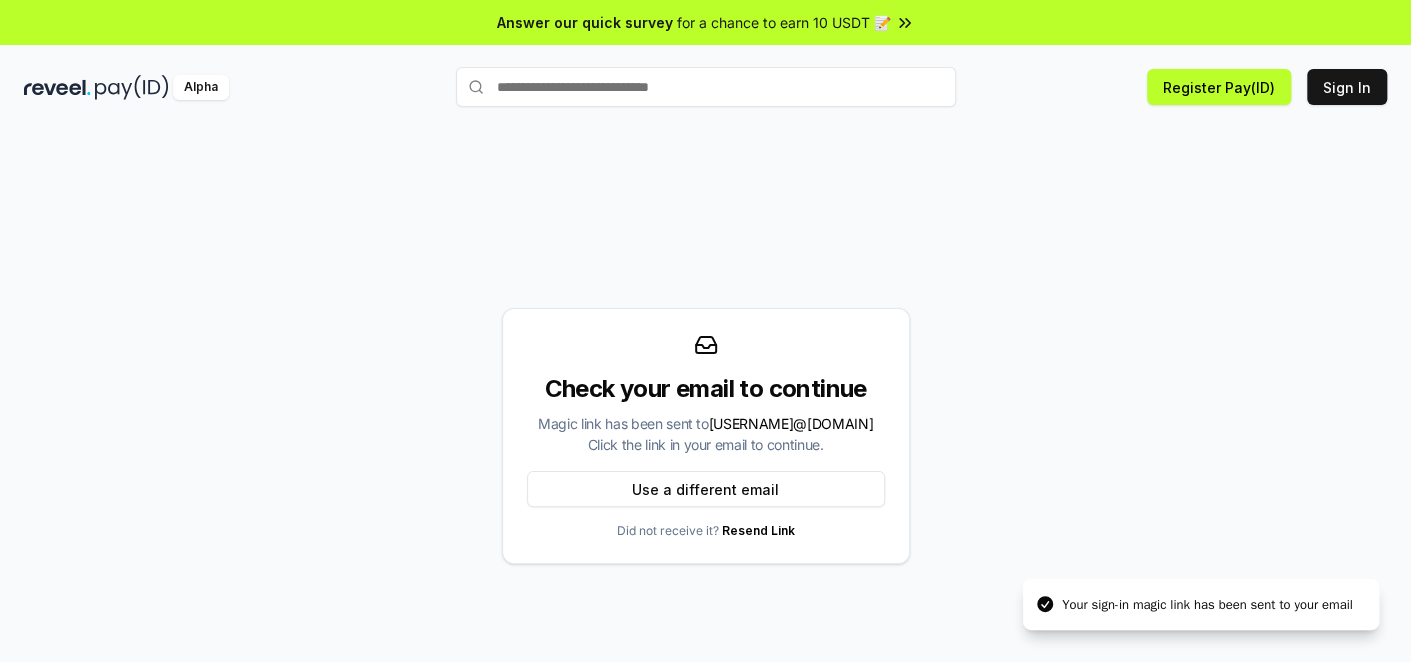 click on "Check your email to continue Magic link has been sent to  nguyenkhacanh30.05@gmail.com    Click the link in your email to continue. Use a different email Did not receive it?   Resend Link" at bounding box center (705, 436) 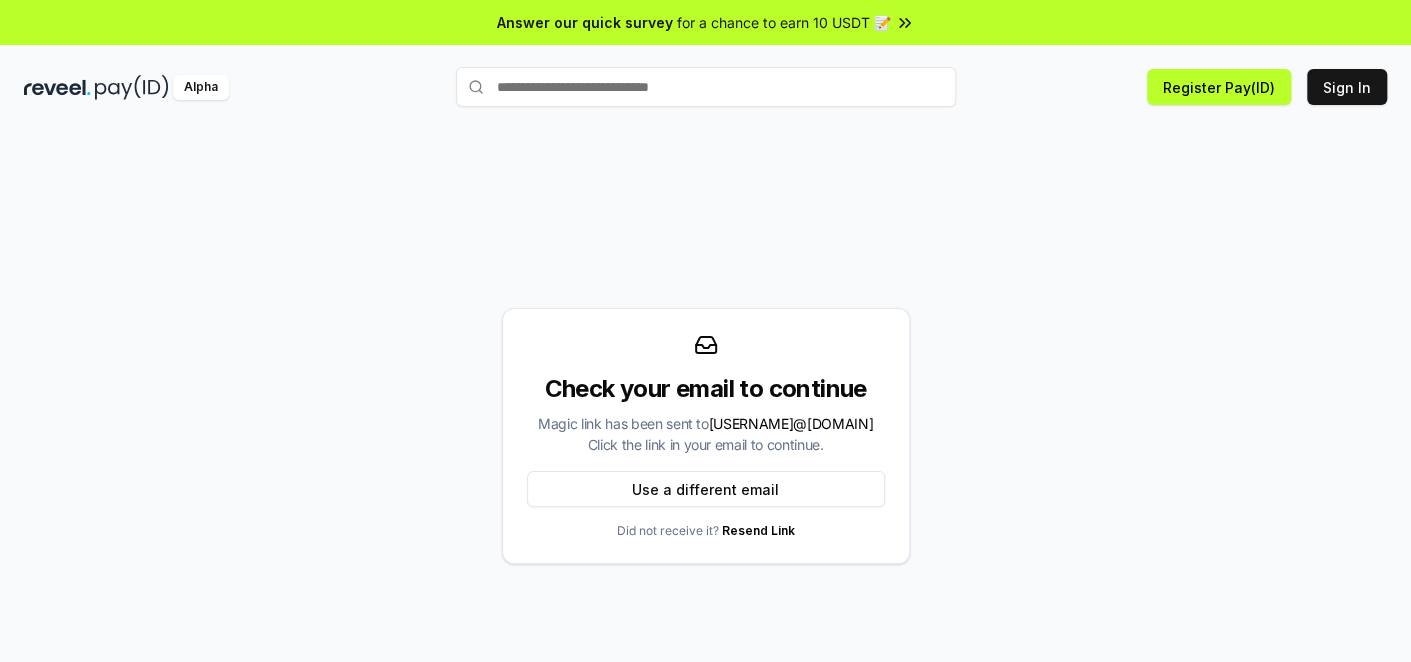 click at bounding box center (57, 87) 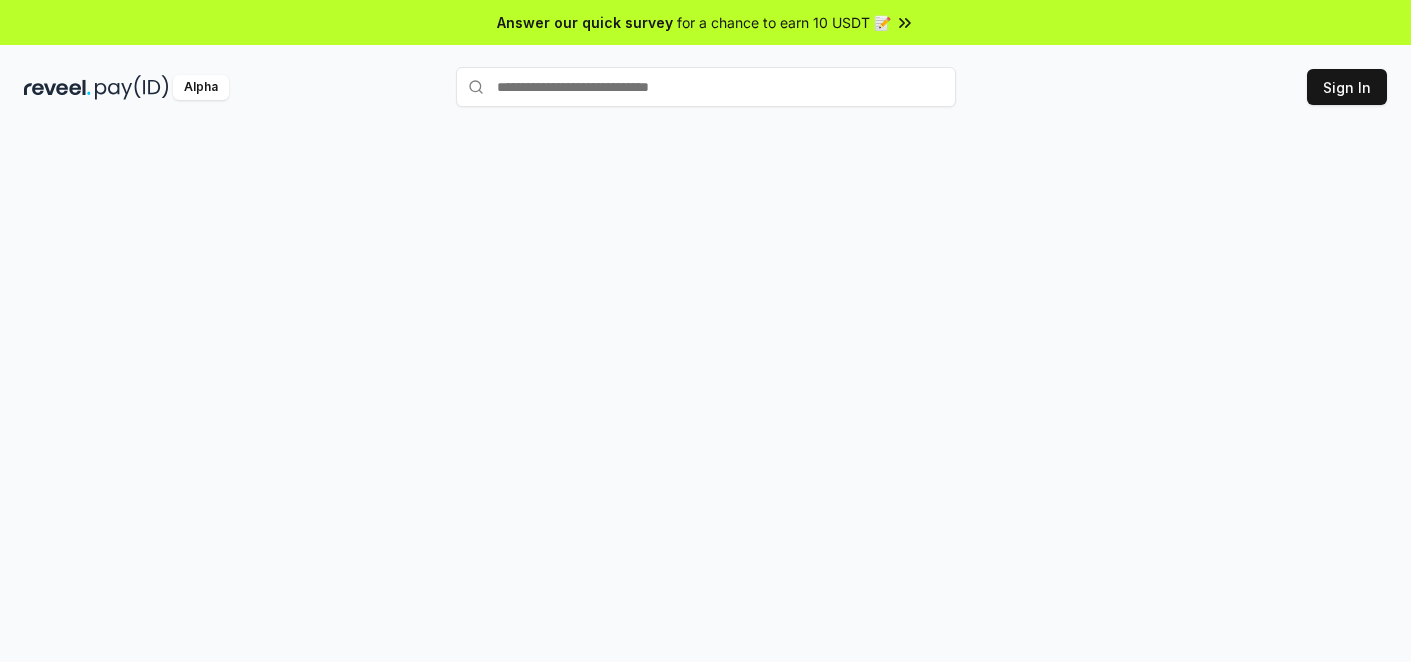 scroll, scrollTop: 0, scrollLeft: 0, axis: both 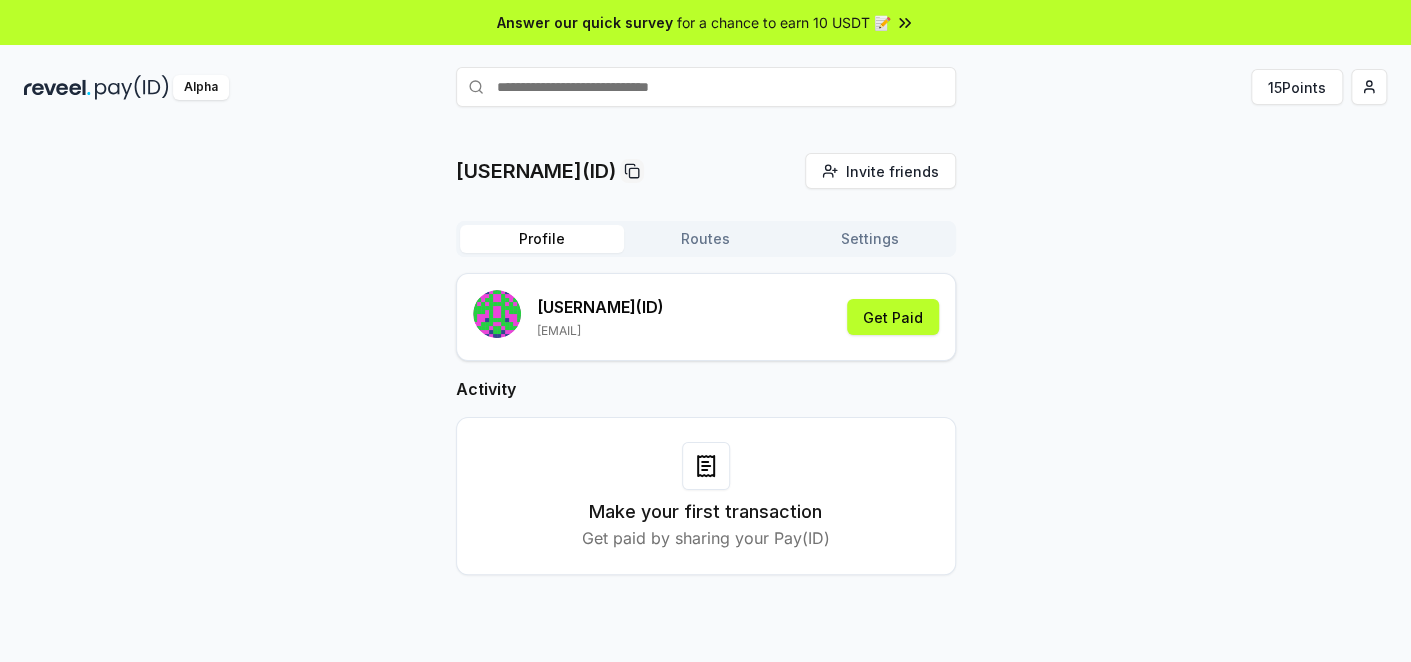 click on "imakhanhdns(ID) Invite friends Invite Profile Routes Settings imakhanhdns (ID) nguyenkhacanh30.05@gmail.com Get Paid Activity Make your first transaction Get paid by sharing your Pay(ID)" at bounding box center (705, 380) 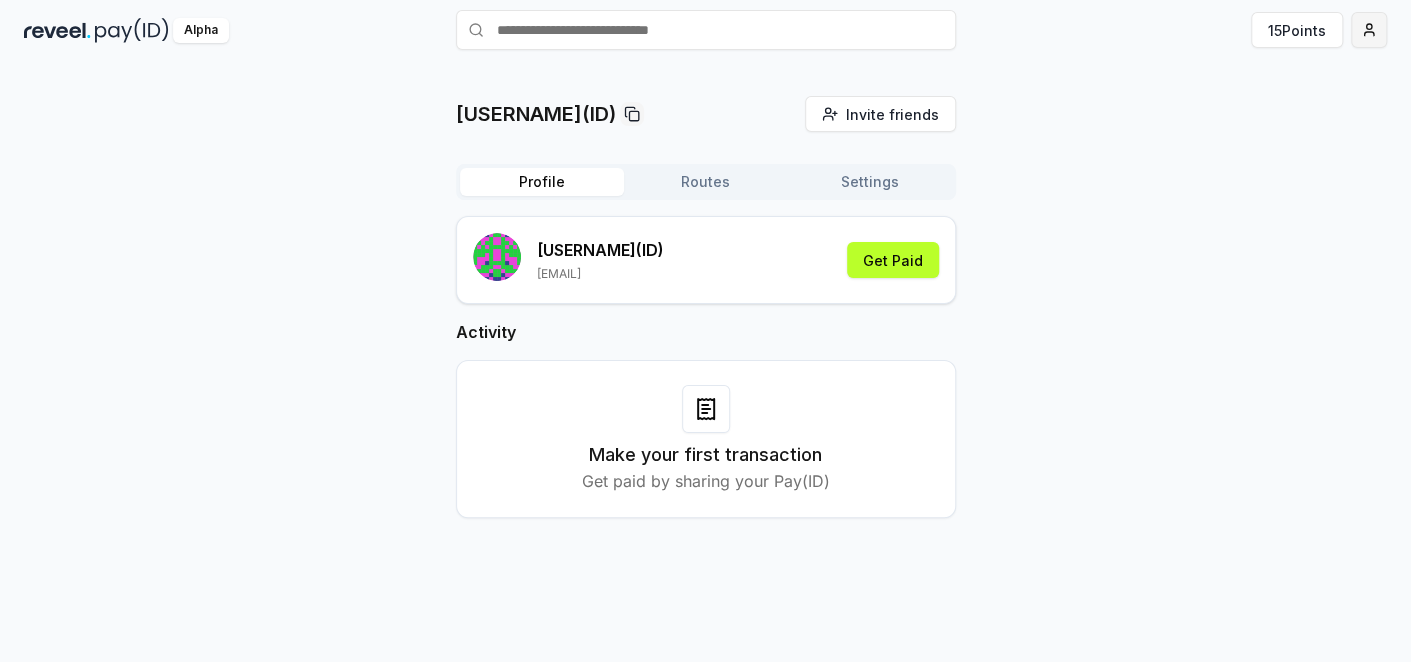 click on "Answer our quick survey for a chance to earn 10 USDT 📝 Alpha   15  Points imakhanhdns(ID) Invite friends Invite Profile Routes Settings imakhanhdns (ID) nguyenkhacanh30.05@gmail.com Get Paid Activity Make your first transaction Get paid by sharing your Pay(ID)" at bounding box center [705, 331] 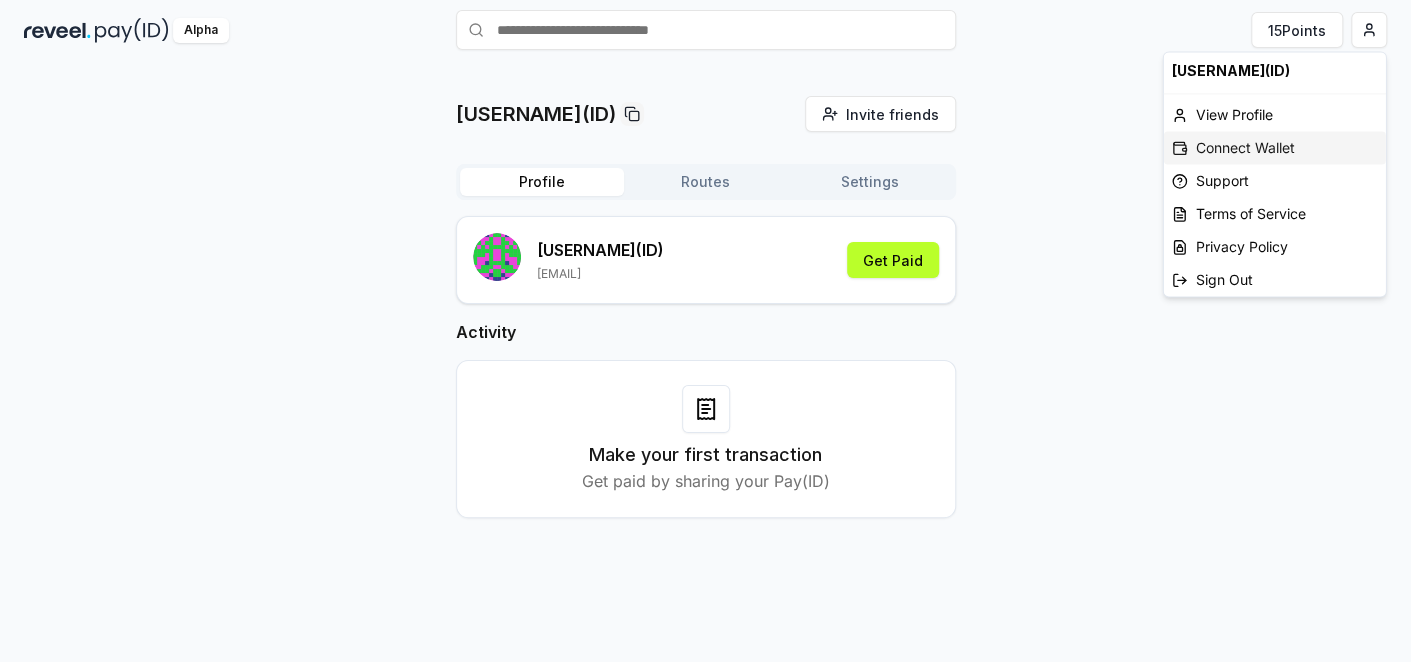 click on "Connect Wallet" at bounding box center [1275, 147] 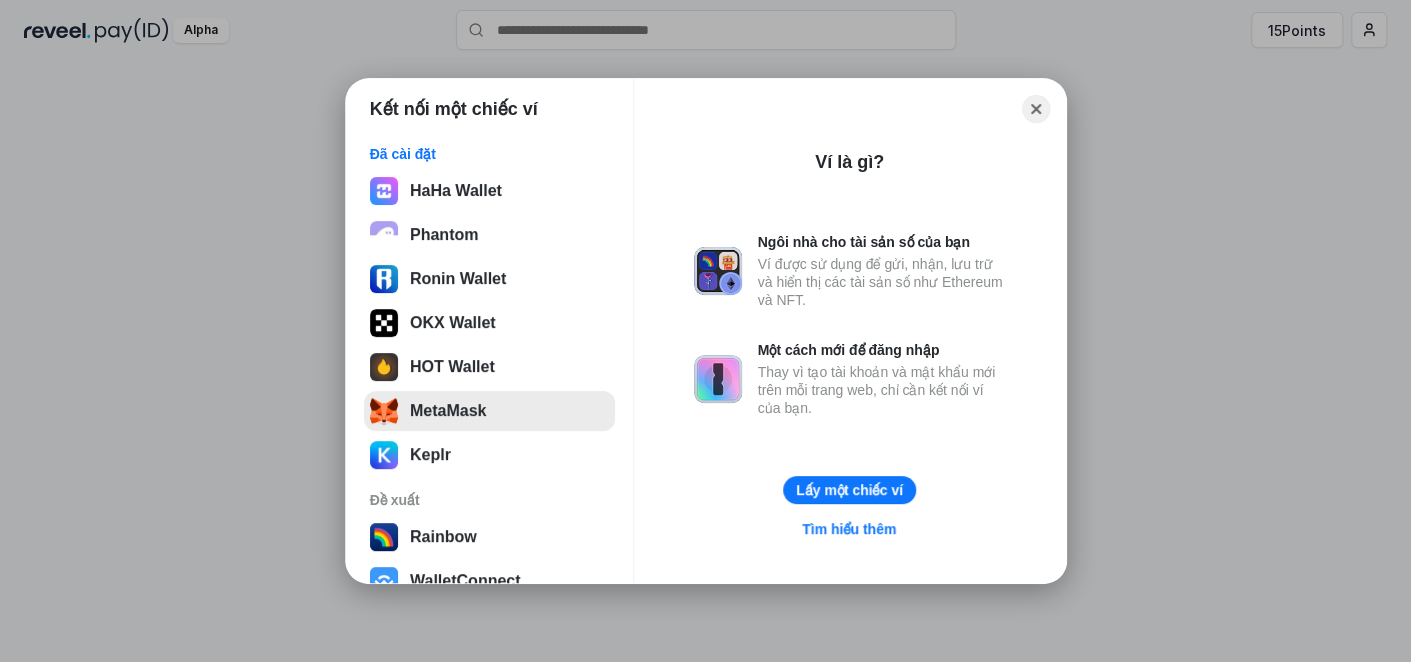 click on "MetaMask" at bounding box center [489, 411] 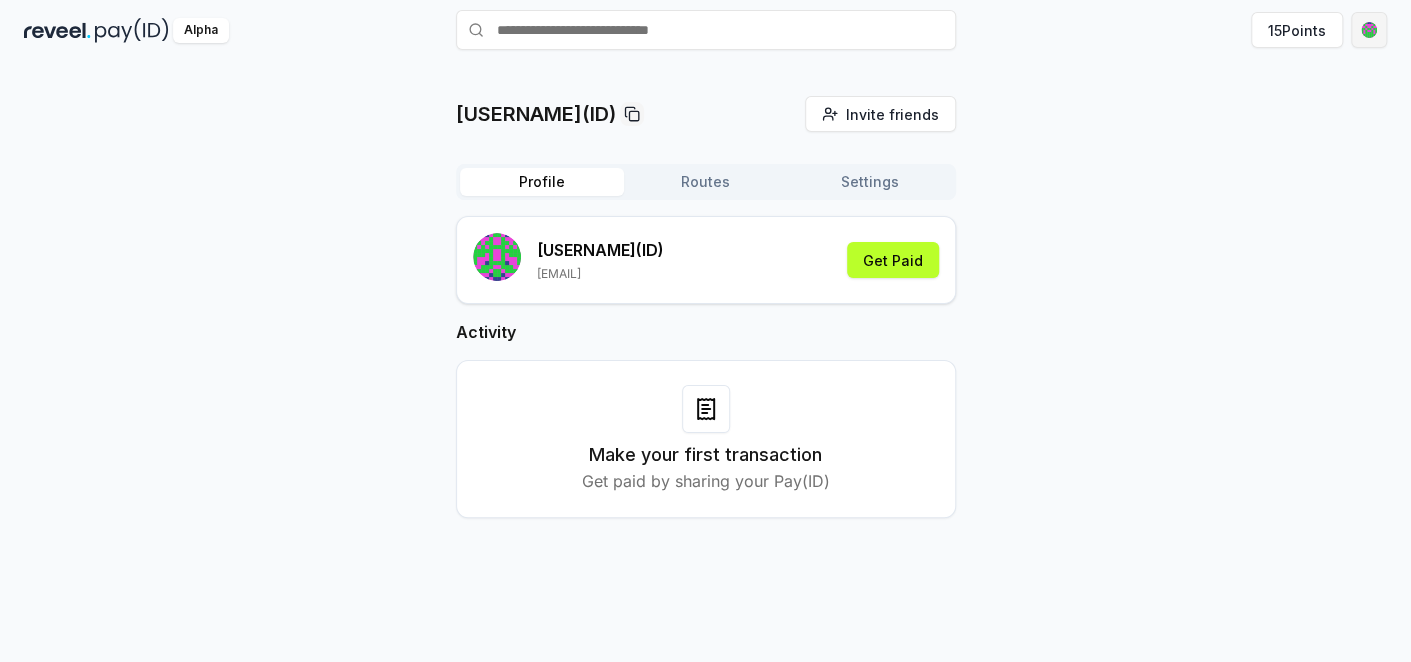 click on "Answer our quick survey for a chance to earn 10 USDT 📝 Alpha   15  Points imakhanhdns(ID) Invite friends Invite Profile Routes Settings imakhanhdns (ID) nguyenkhacanh30.05@gmail.com Get Paid Activity Make your first transaction Get paid by sharing your Pay(ID)" at bounding box center (705, 331) 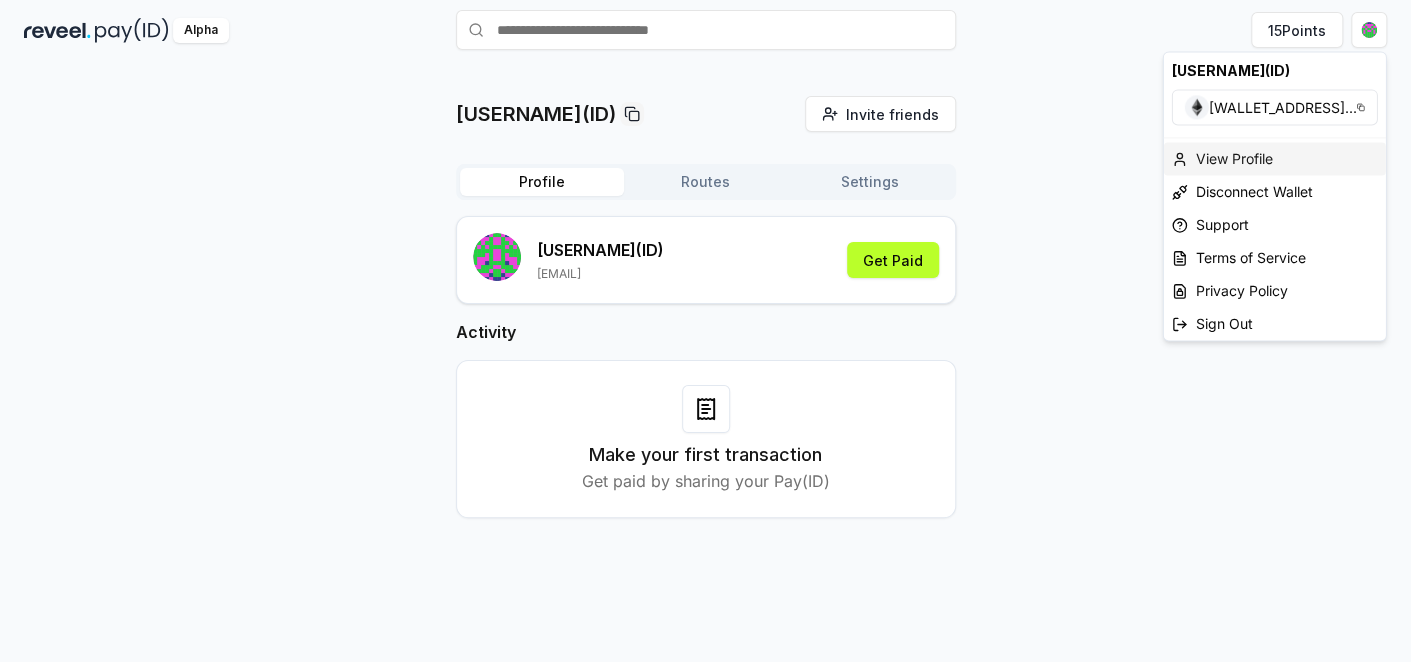 click on "View Profile" at bounding box center [1275, 158] 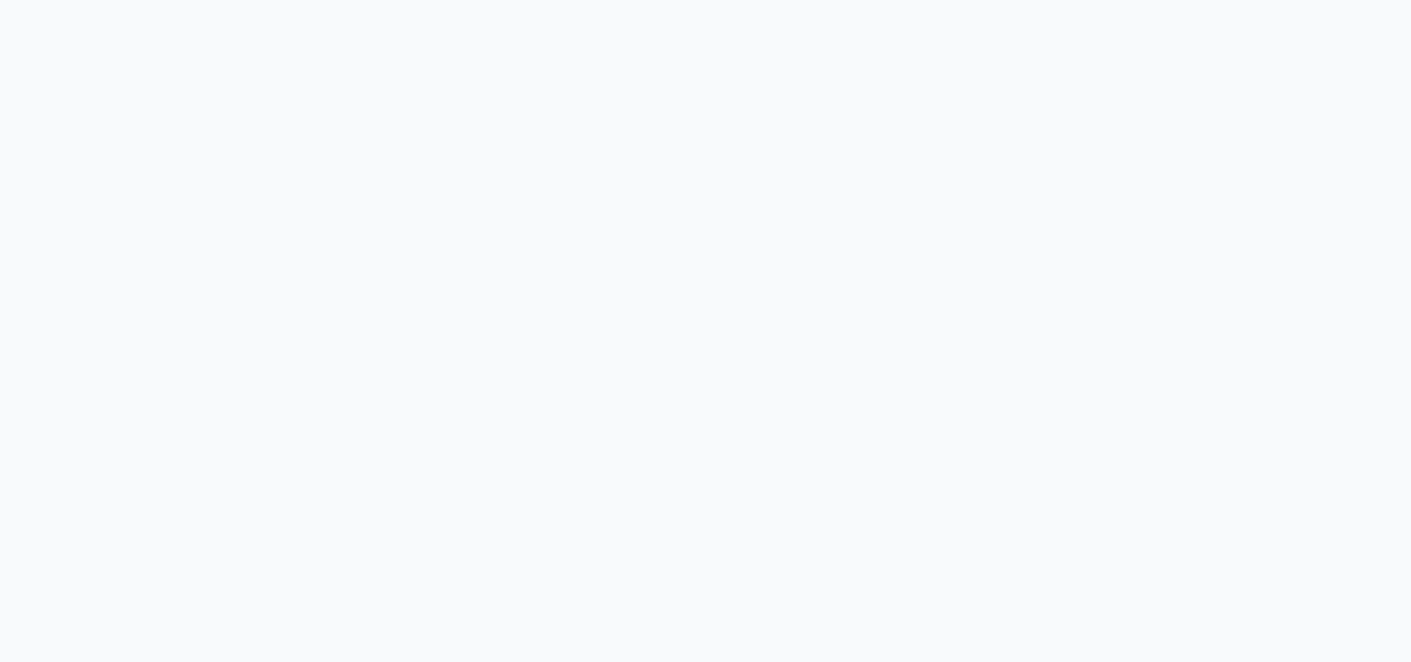 scroll, scrollTop: 0, scrollLeft: 0, axis: both 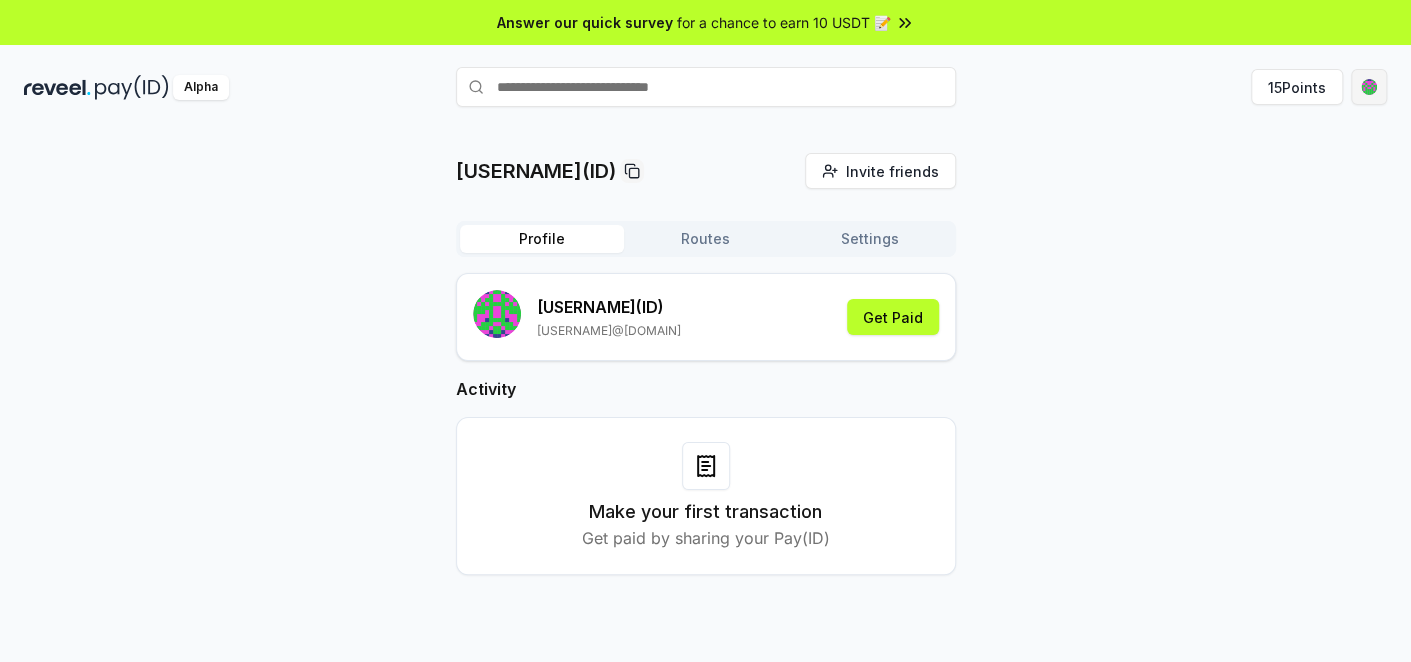 click on "Answer our quick survey for a chance to earn 10 USDT 📝 Alpha   15  Points imakhanhdns(ID) Invite friends Invite Profile Routes Settings imakhanhdns (ID) nguyenkhacanh30.05@gmail.com Get Paid Activity Make your first transaction Get paid by sharing your Pay(ID)" at bounding box center (705, 331) 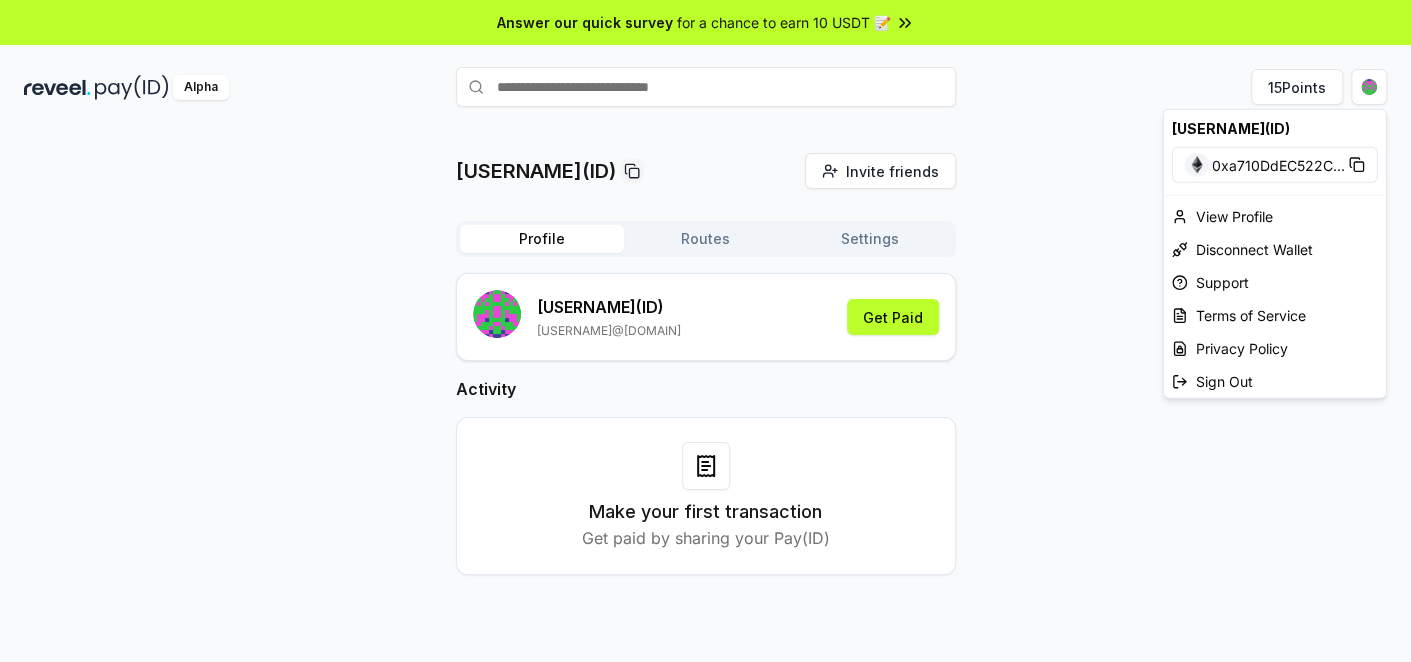 click on "Answer our quick survey for a chance to earn 10 USDT 📝 Alpha   15  Points imakhanhdns(ID) Invite friends Invite Profile Routes Settings imakhanhdns (ID) nguyenkhacanh30.05@gmail.com Get Paid Activity Make your first transaction Get paid by sharing your Pay(ID) imakhanhdns(ID)   0xa710DdEC522C ...     View Profile   Disconnect Wallet   Support   Terms of Service   Privacy Policy   Sign Out" at bounding box center [705, 331] 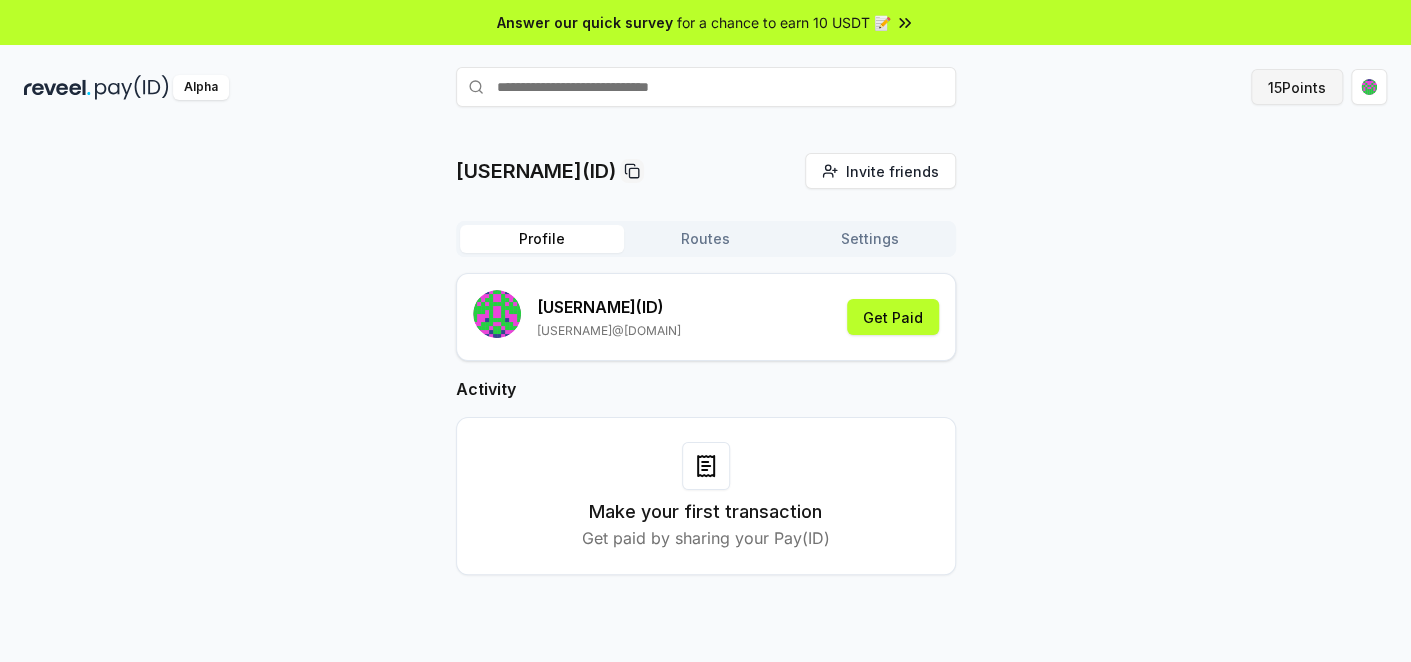 click on "15  Points" at bounding box center (1297, 87) 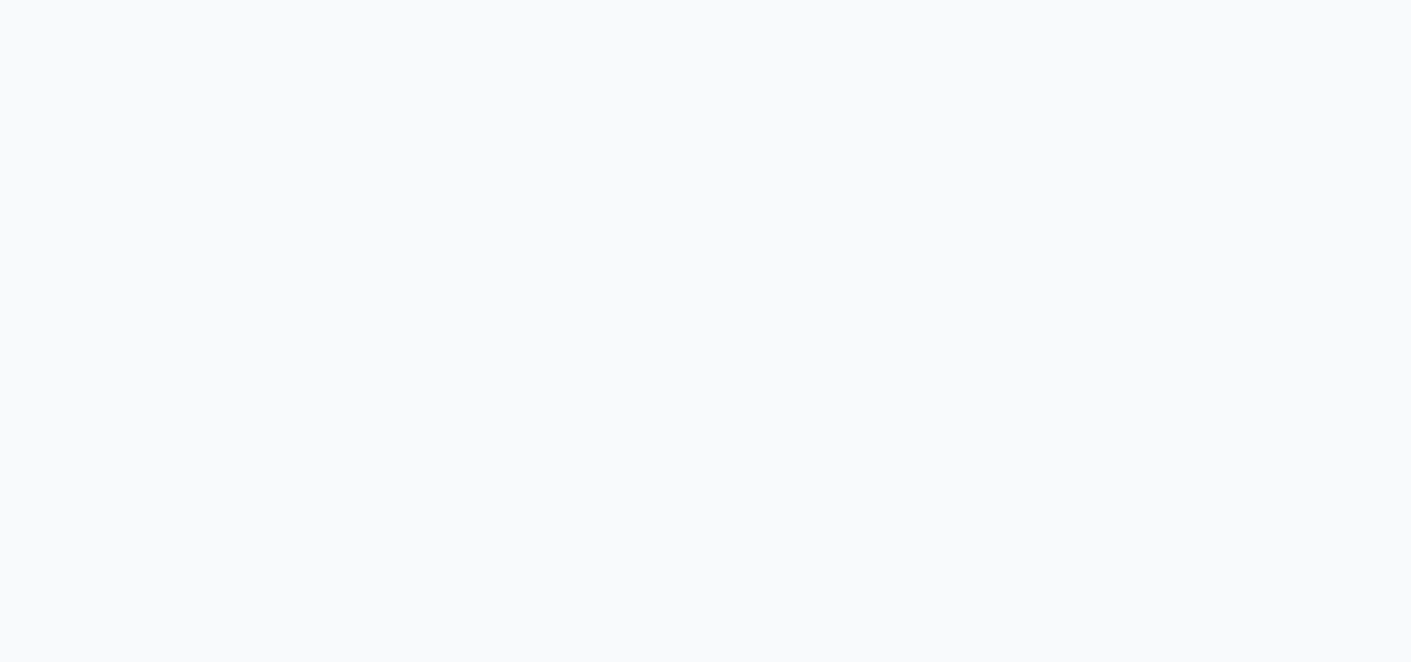 scroll, scrollTop: 0, scrollLeft: 0, axis: both 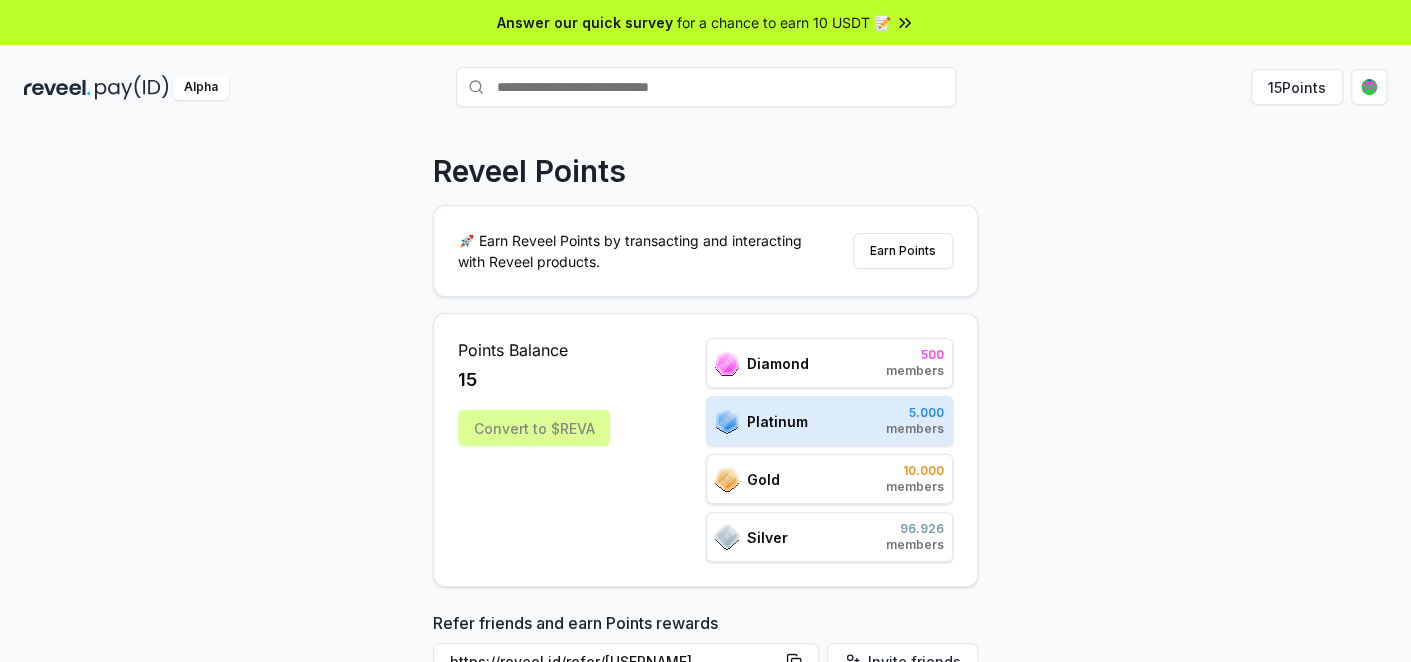 click on "Answer our quick survey" at bounding box center (585, 22) 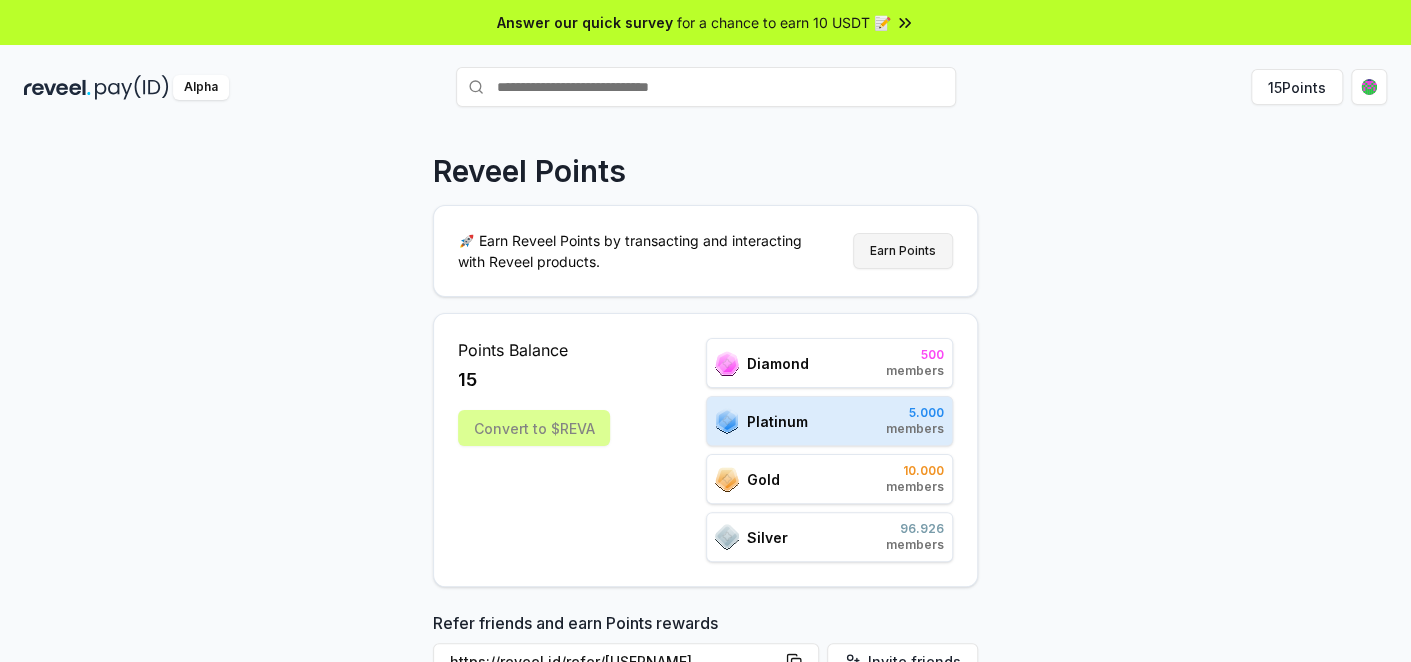 click on "Earn Points" at bounding box center [903, 251] 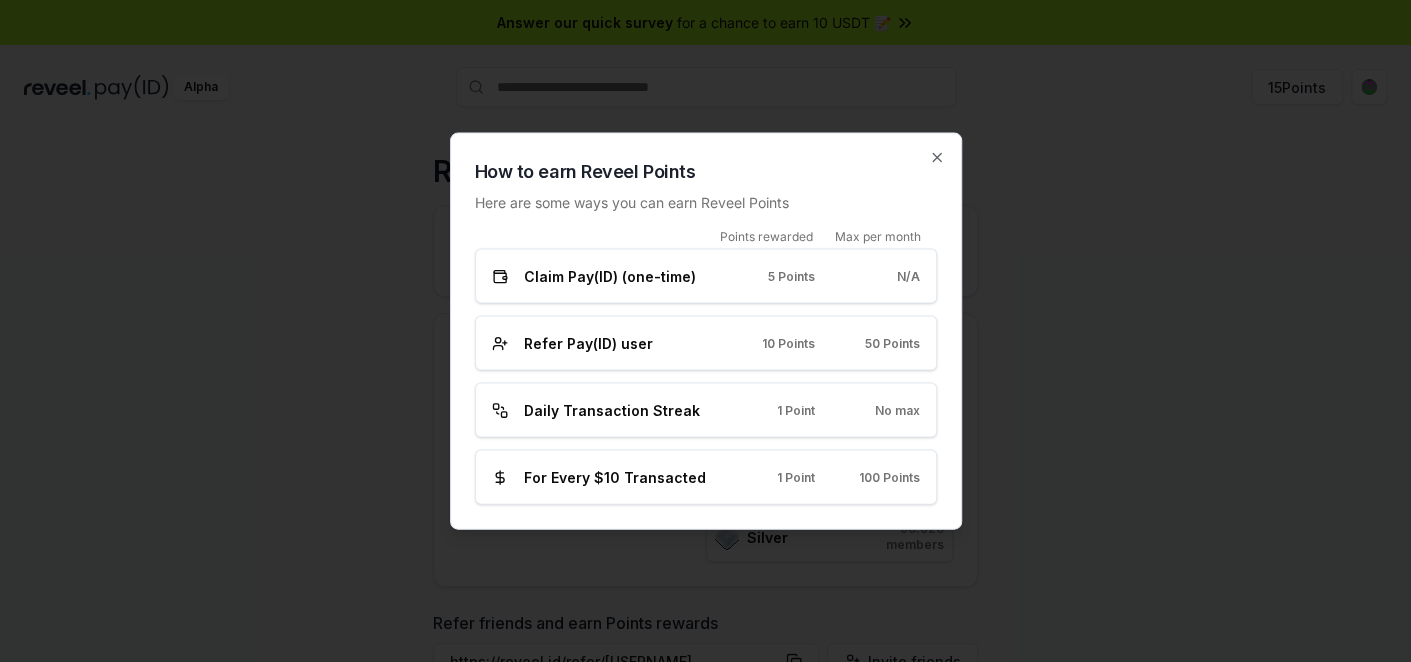click on "Claim Pay(ID) (one-time) 5 Points N/A" at bounding box center (706, 276) 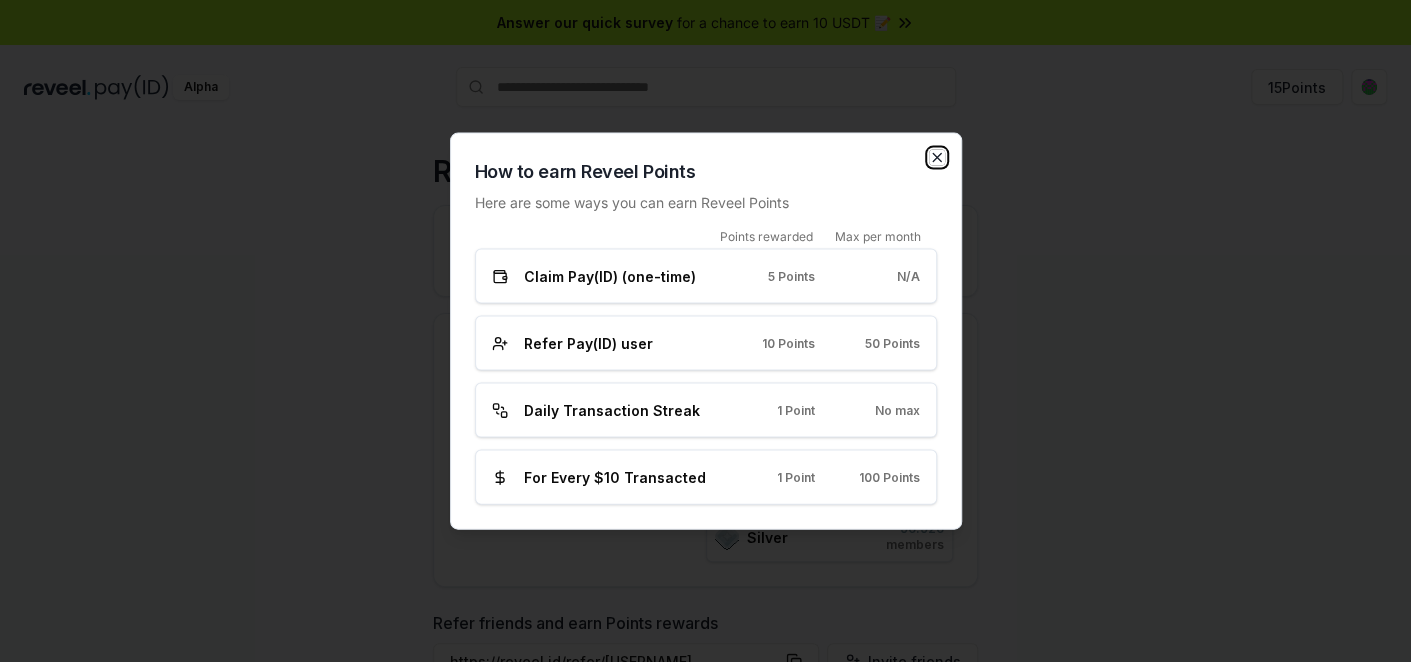 click 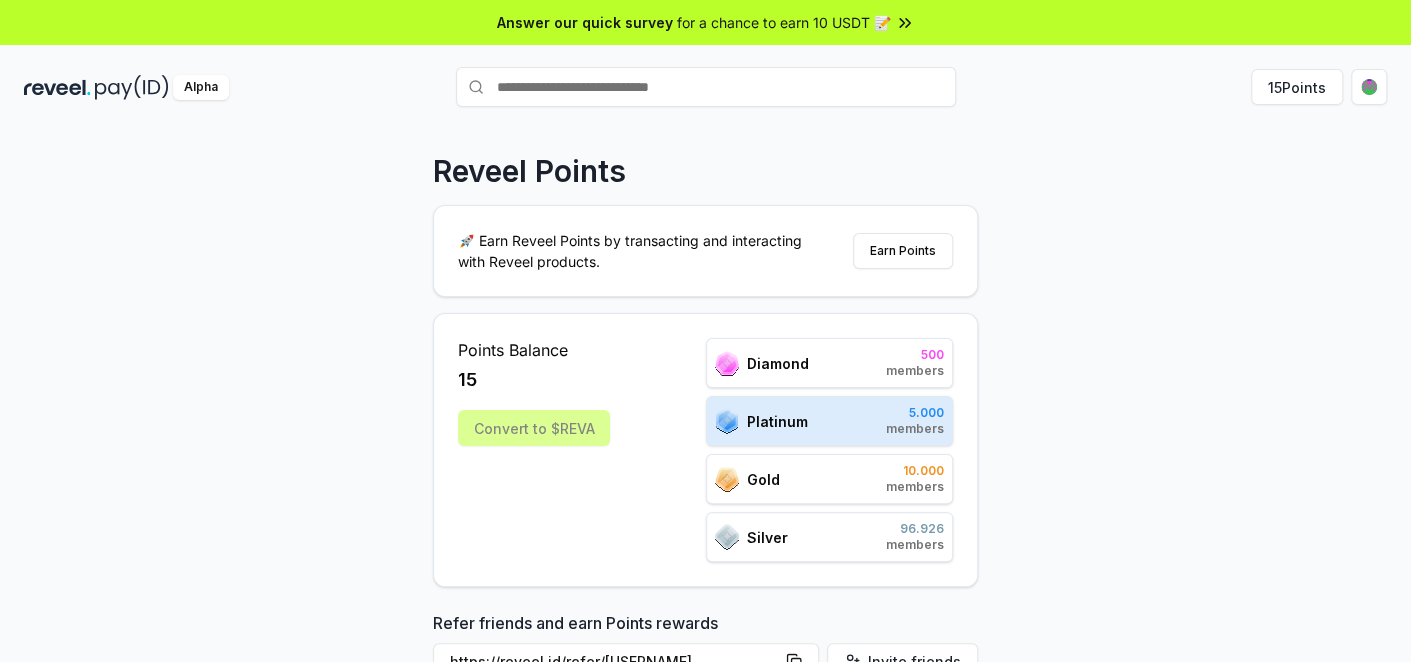 click at bounding box center (57, 87) 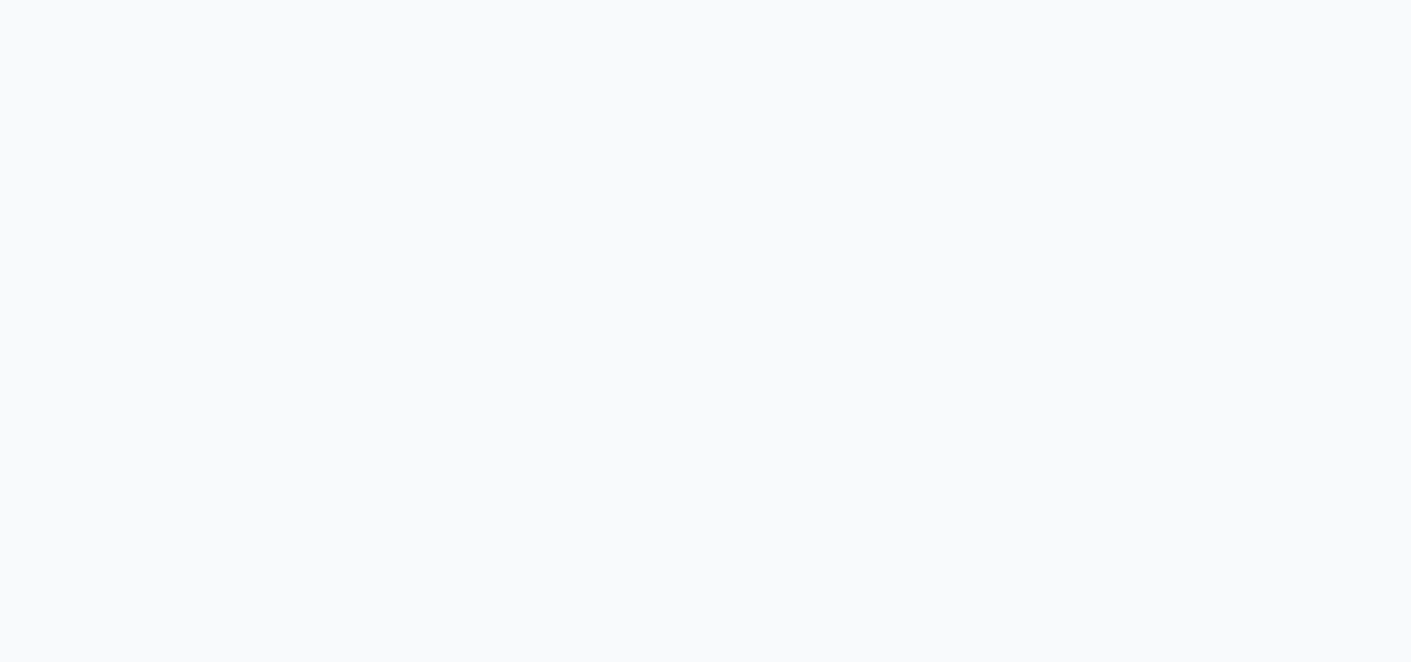 scroll, scrollTop: 0, scrollLeft: 0, axis: both 